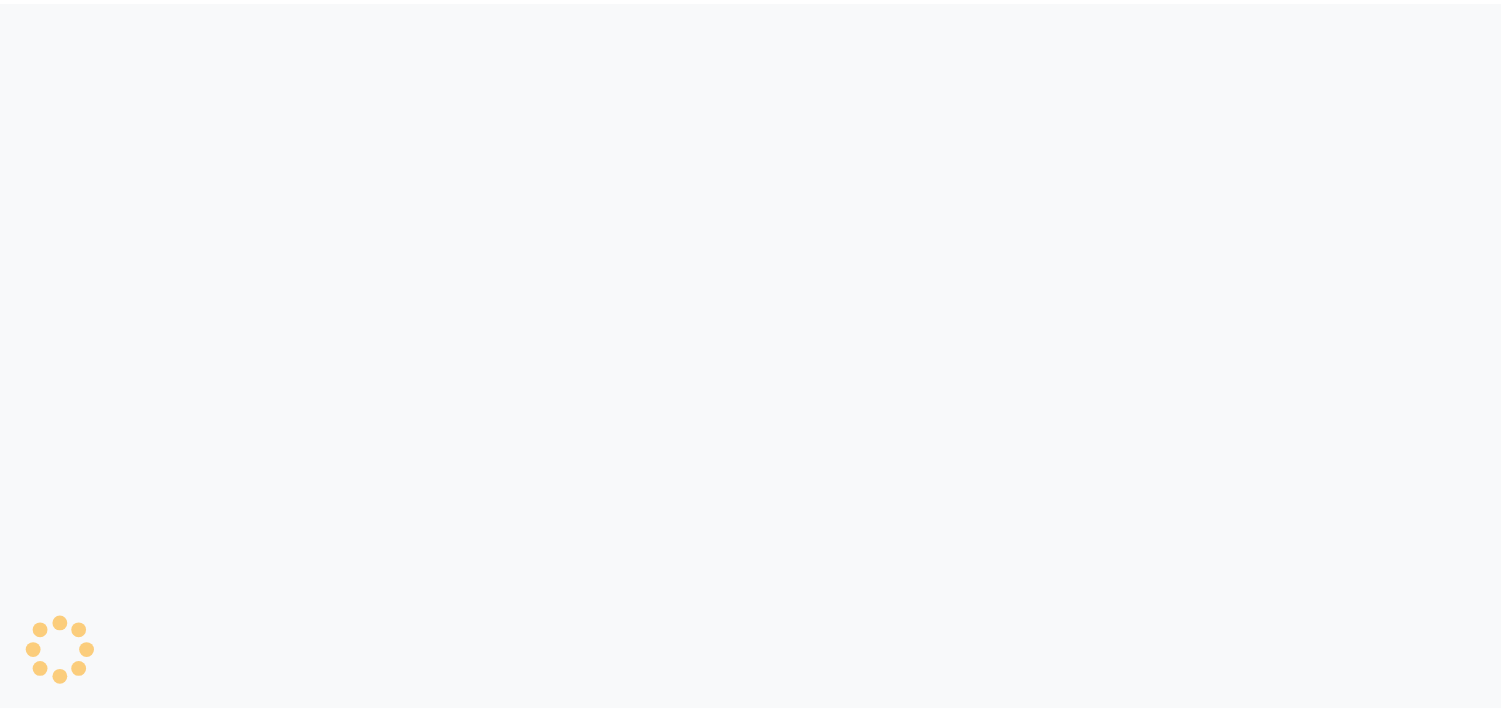 scroll, scrollTop: 0, scrollLeft: 0, axis: both 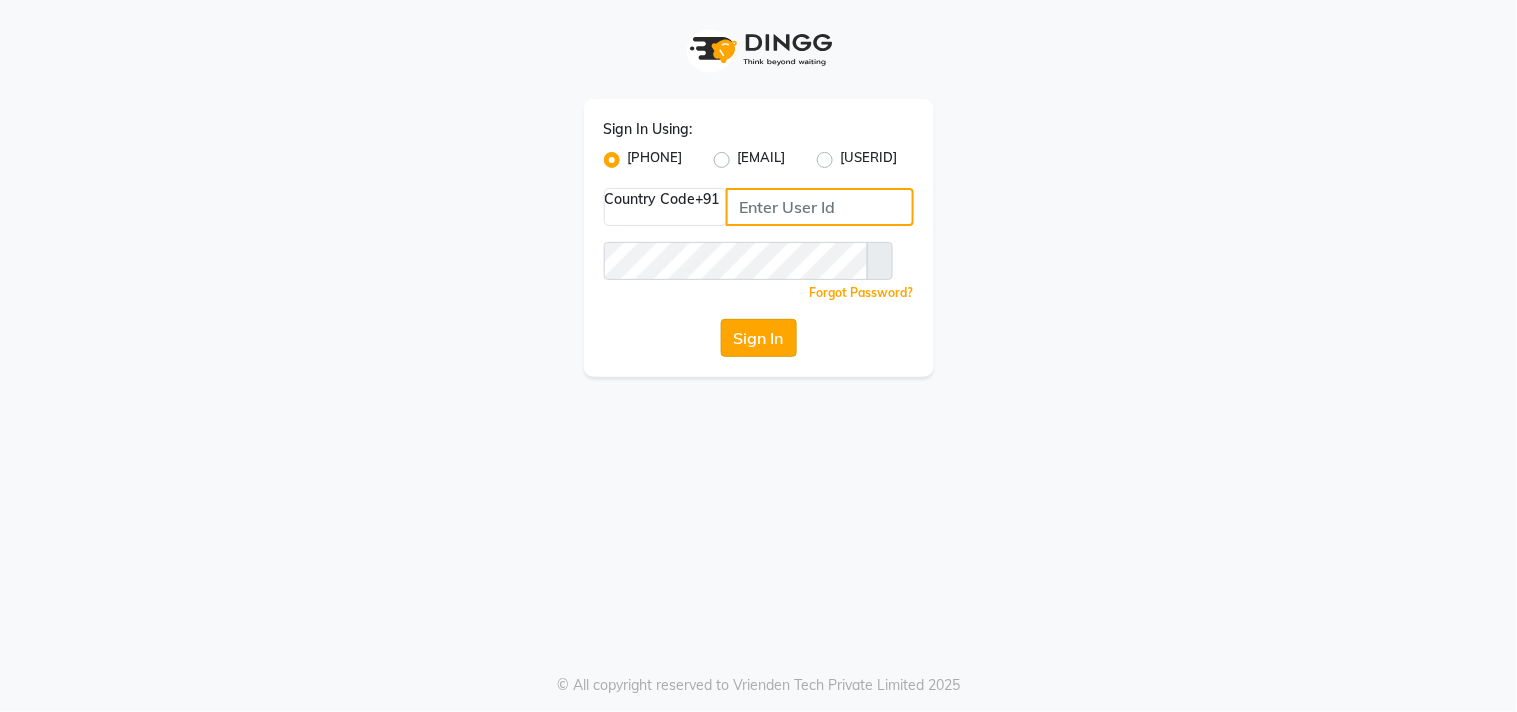 type on "[PHONE]" 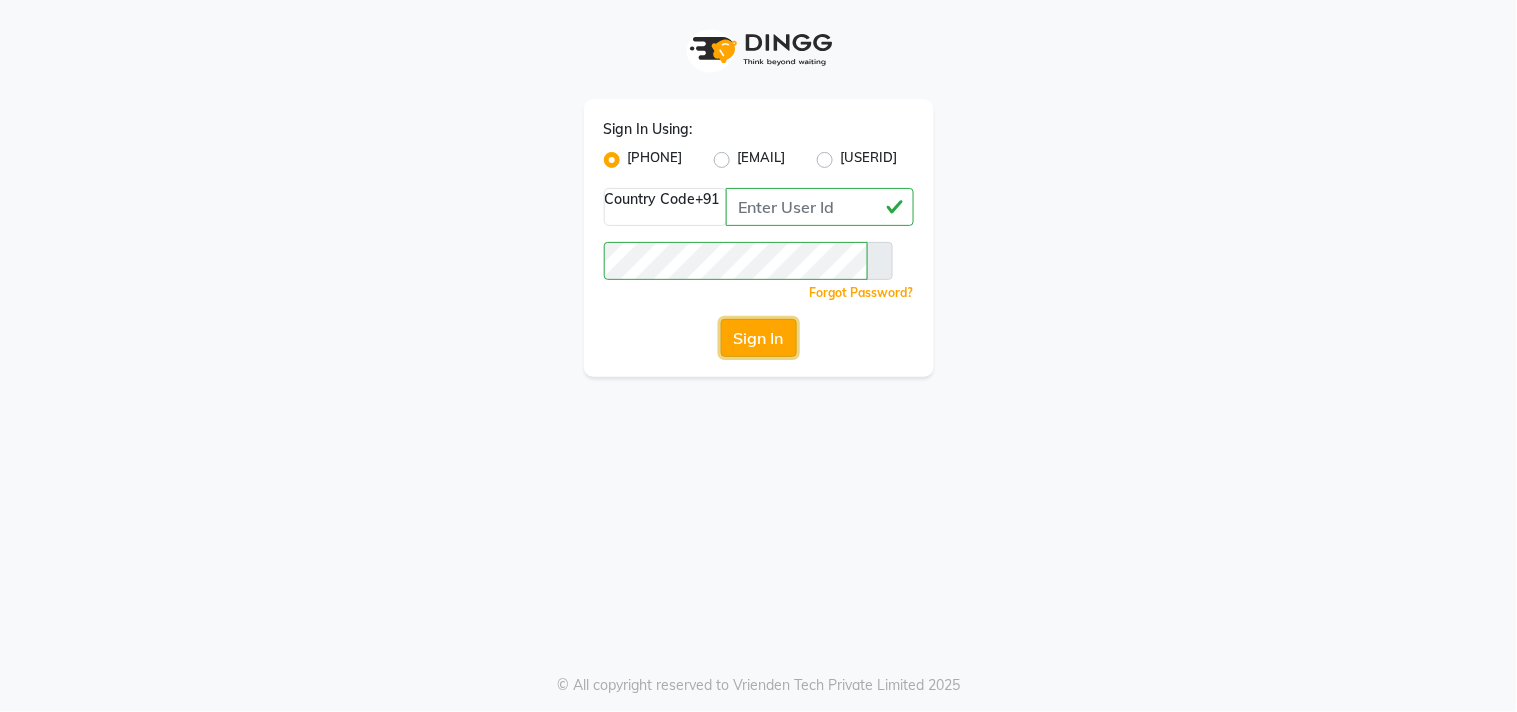 click on "Sign In" at bounding box center [759, 338] 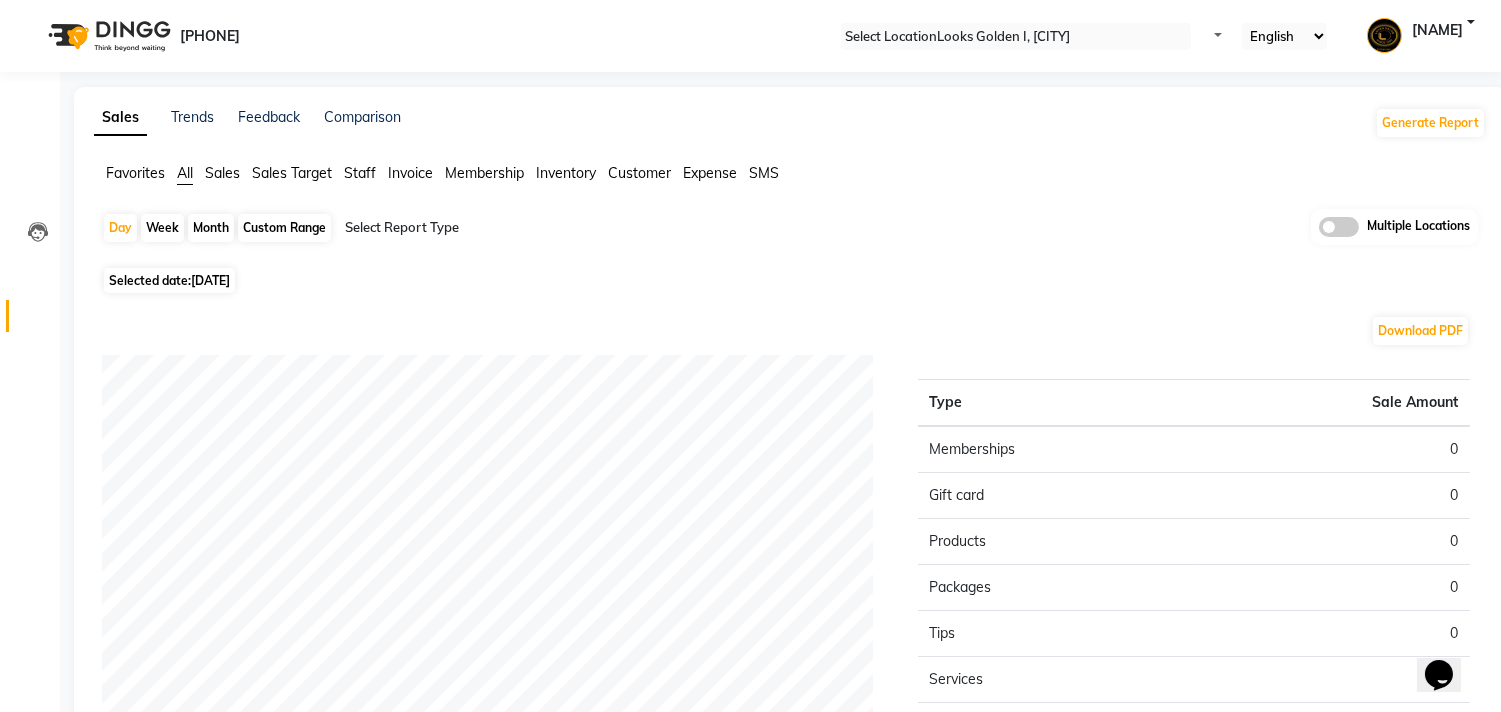 scroll, scrollTop: 0, scrollLeft: 0, axis: both 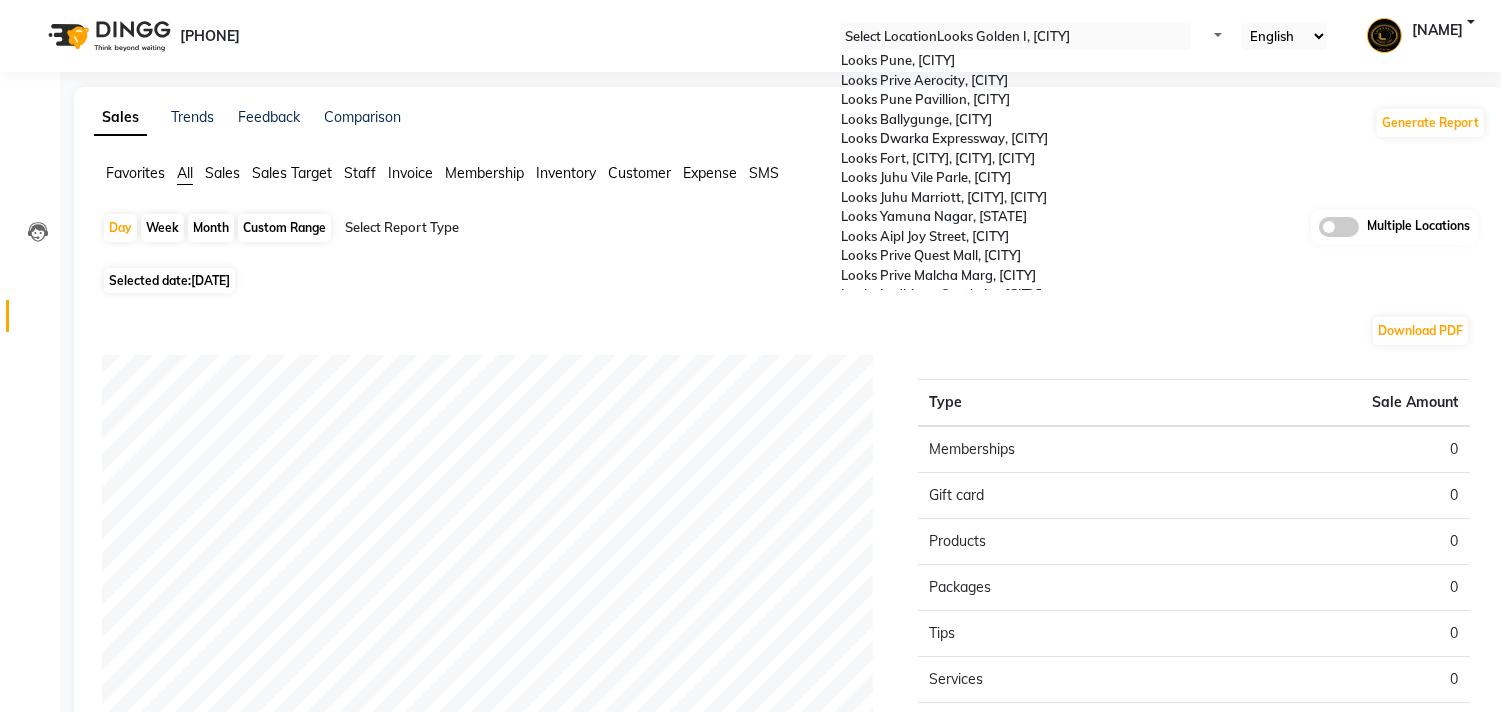 type on "p" 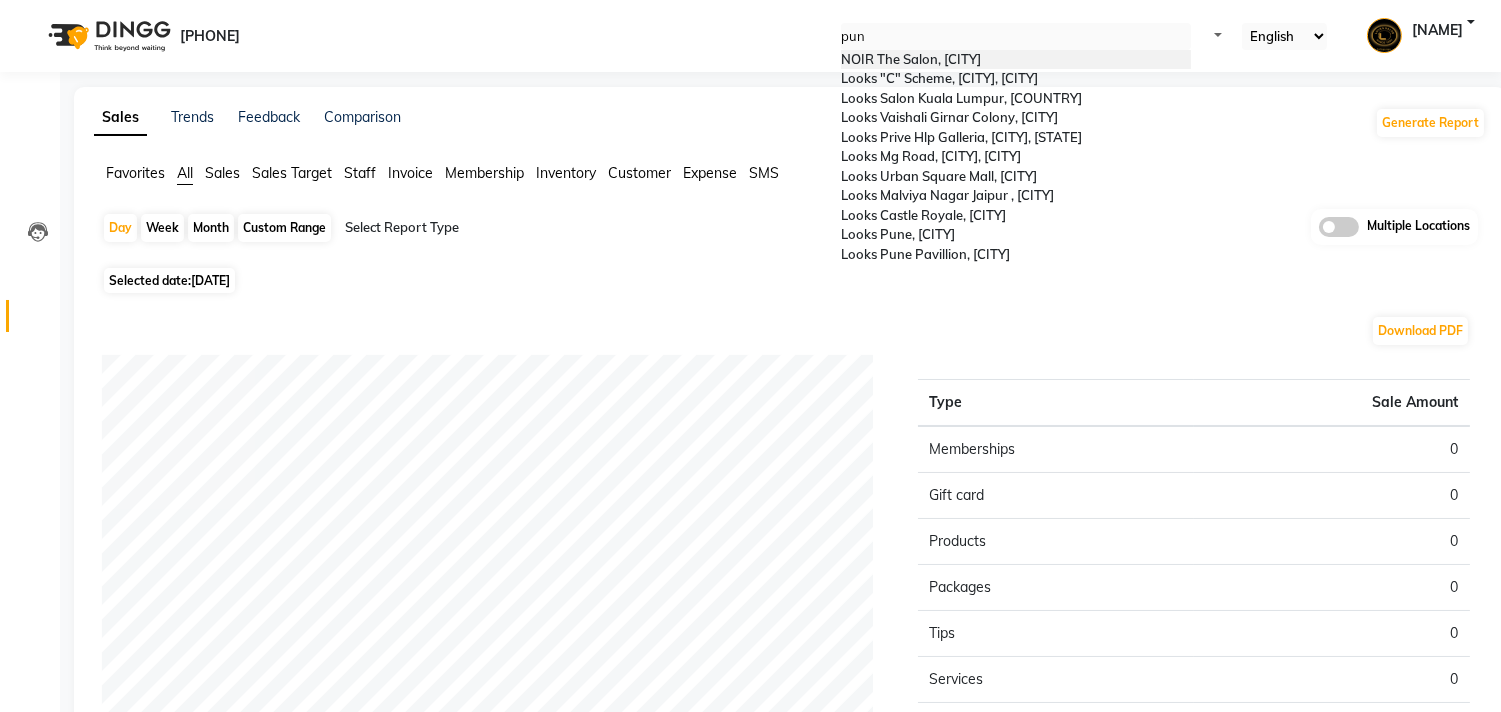 scroll, scrollTop: 0, scrollLeft: 0, axis: both 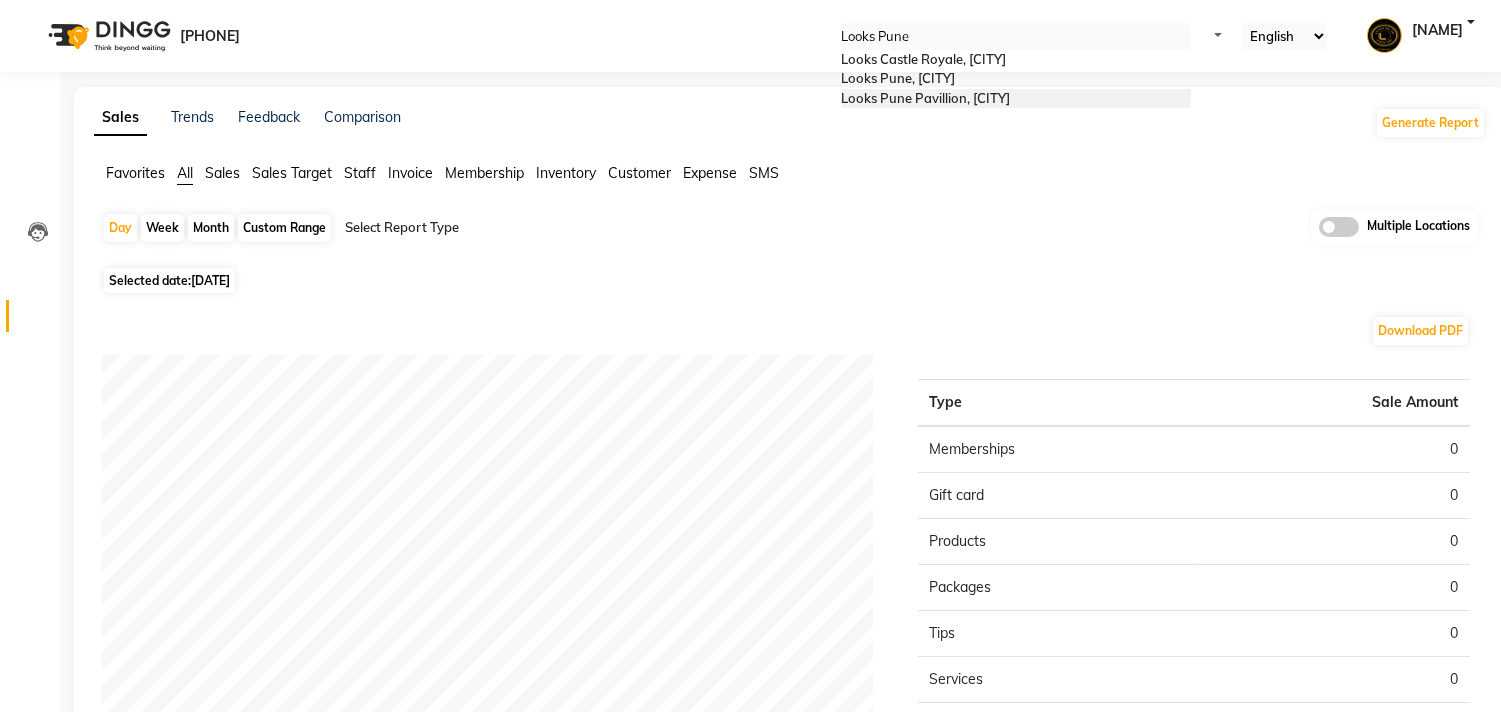 click on "Looks [LOCATION], [LOCATION]" at bounding box center (925, 98) 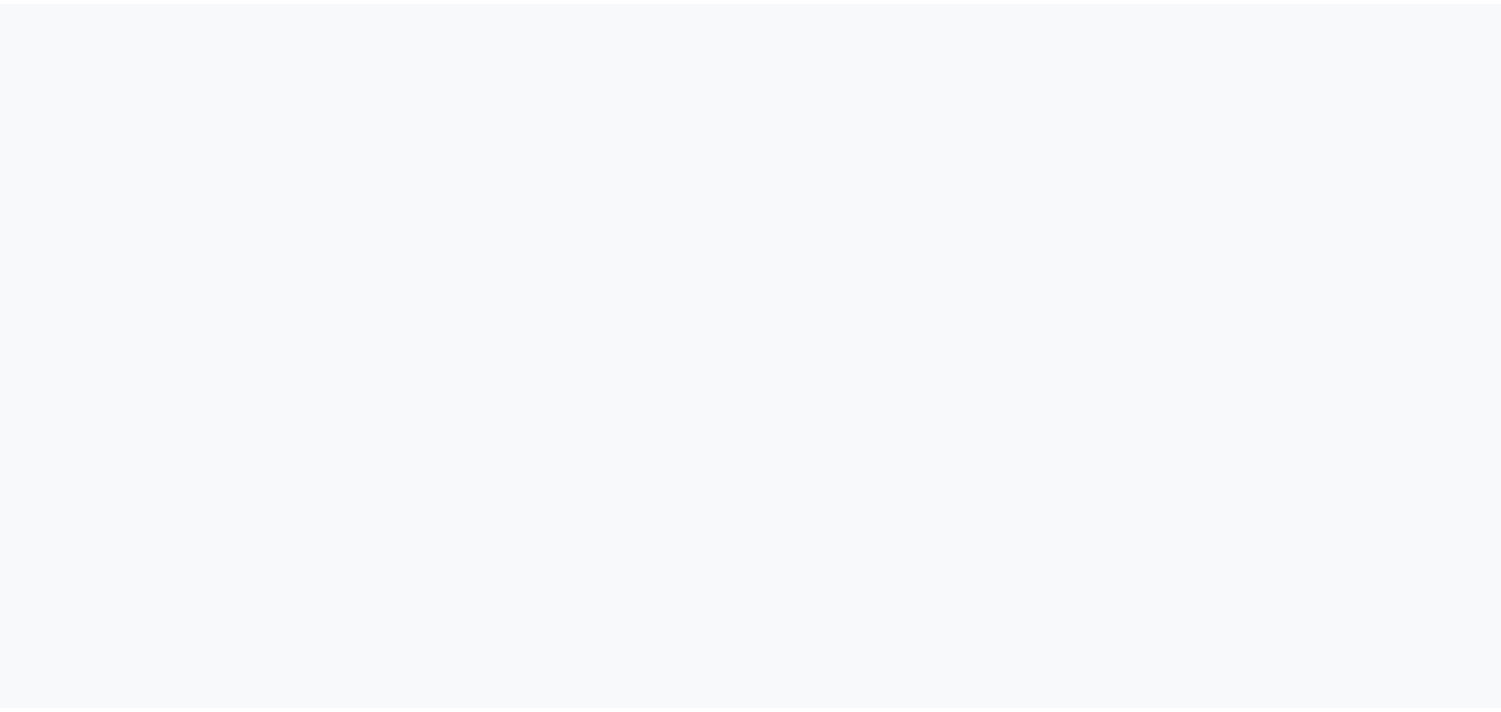 scroll, scrollTop: 0, scrollLeft: 0, axis: both 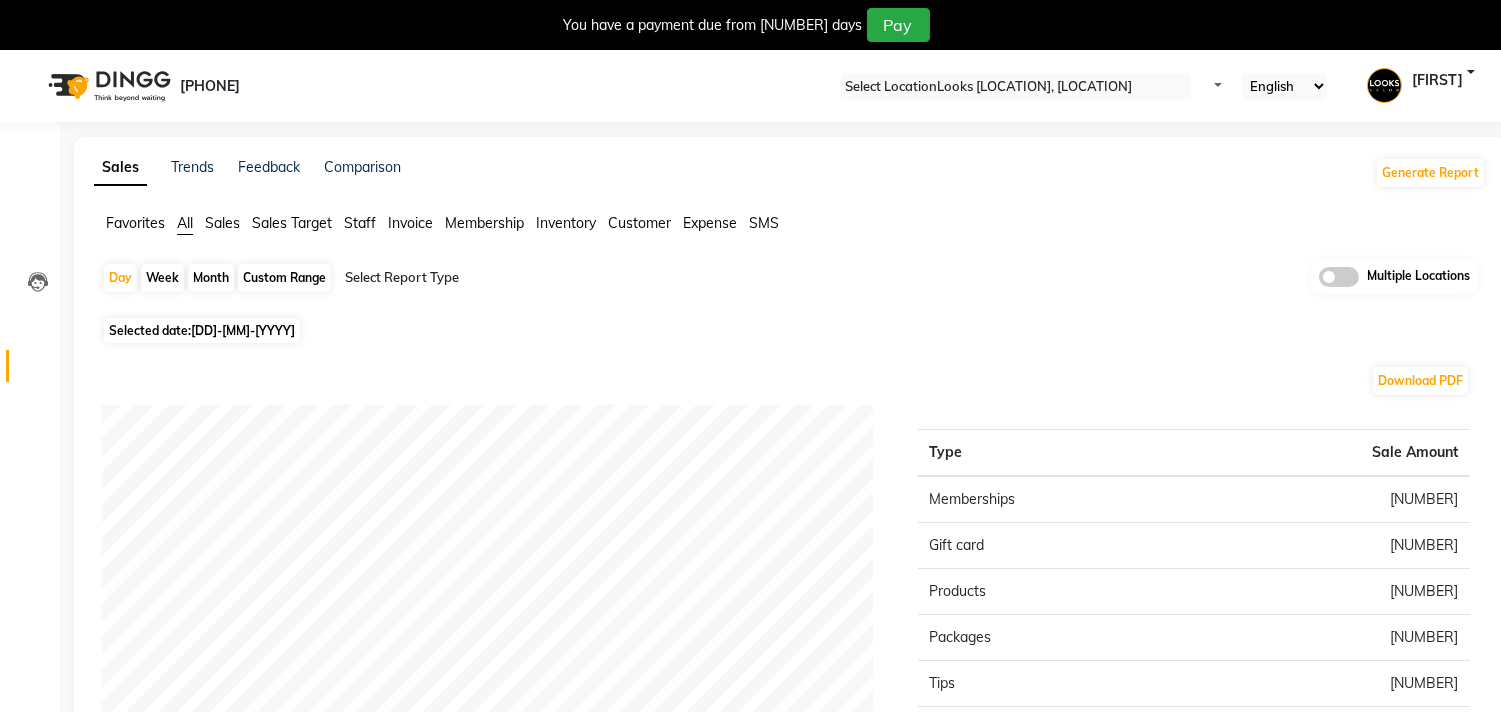 click at bounding box center (1016, 87) 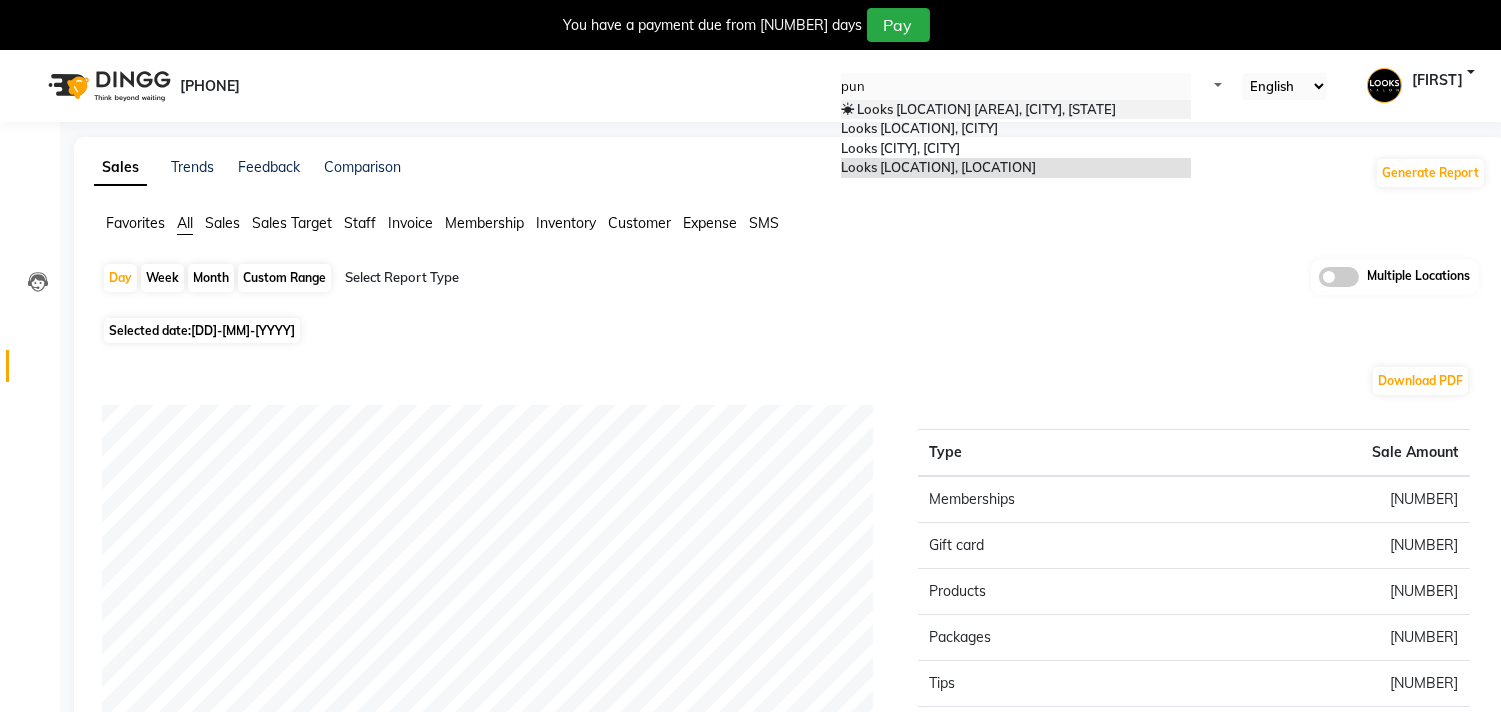 scroll, scrollTop: 0, scrollLeft: 0, axis: both 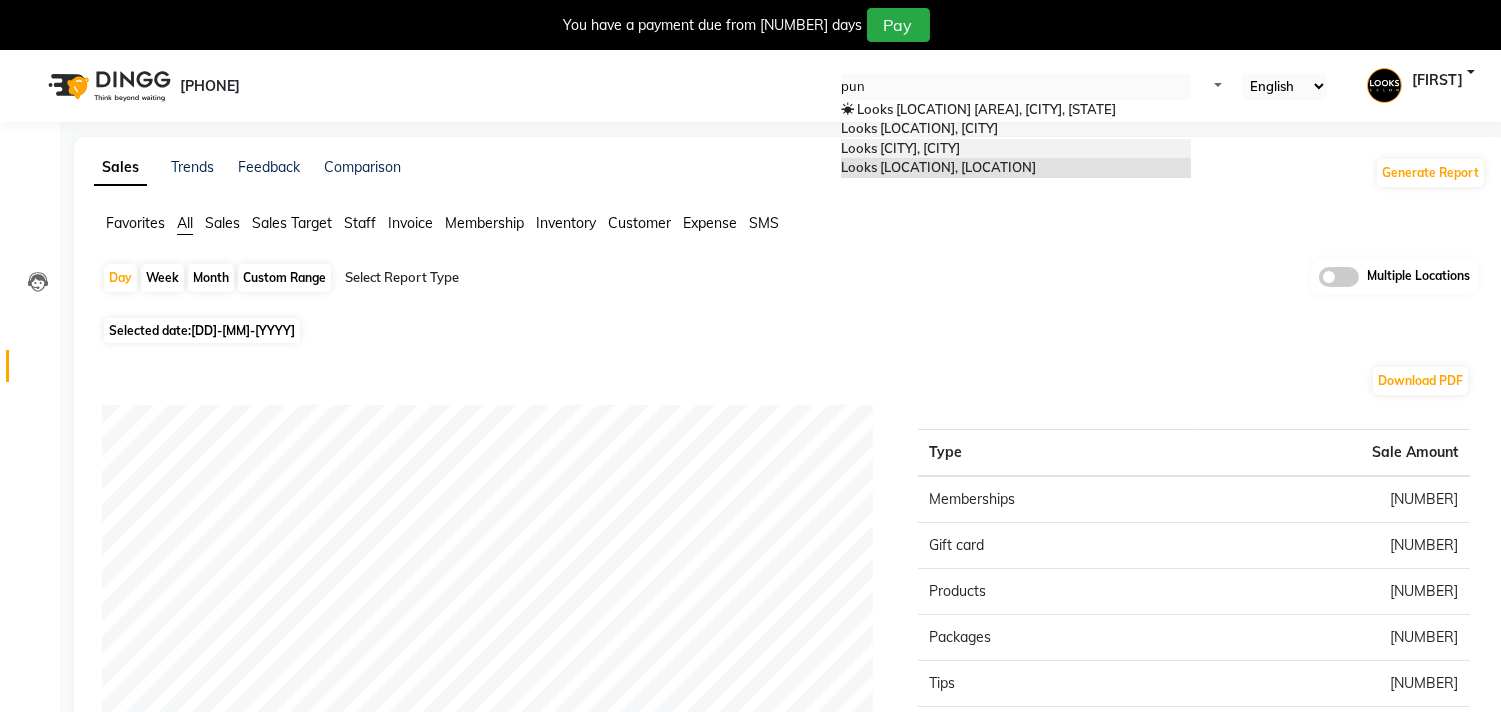 click on "Looks [CITY], [CITY]" at bounding box center (900, 148) 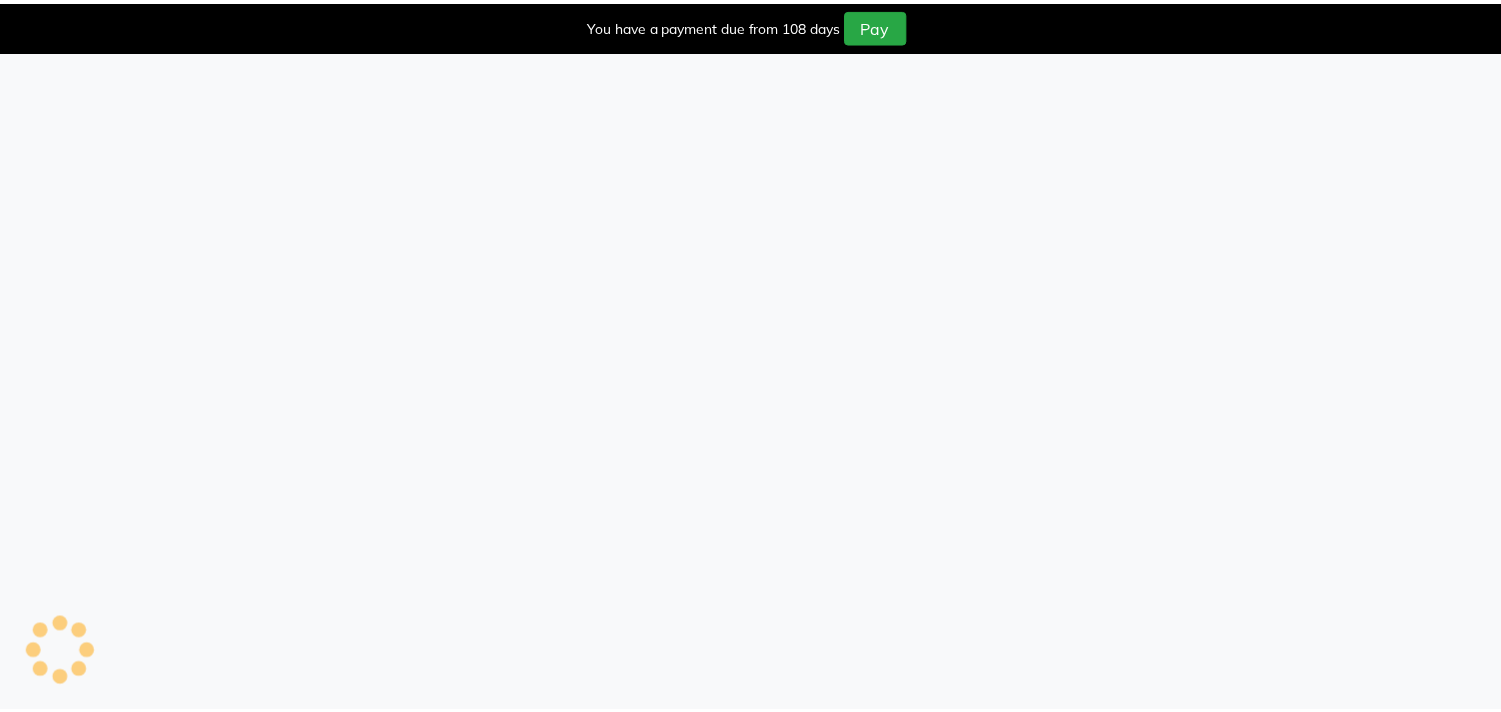 scroll, scrollTop: 0, scrollLeft: 0, axis: both 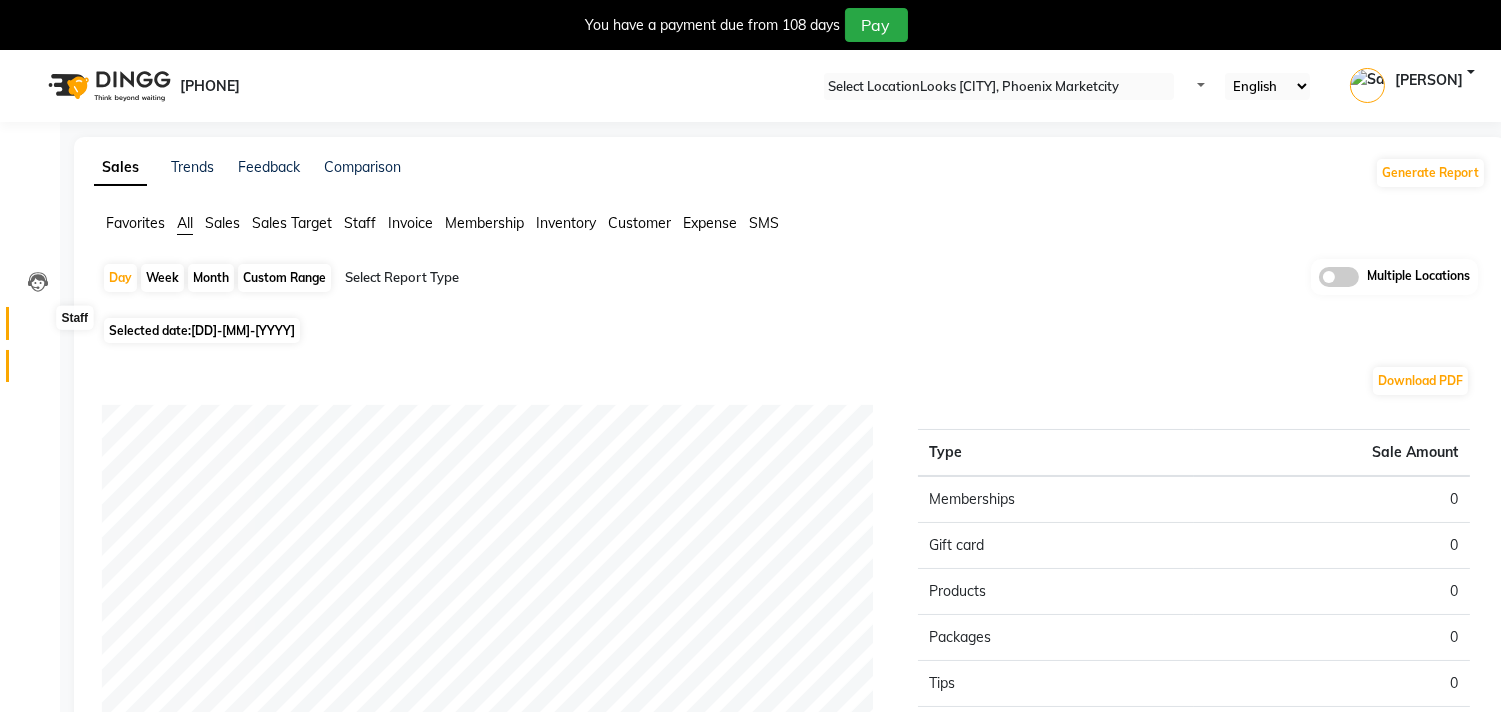 click at bounding box center [37, 328] 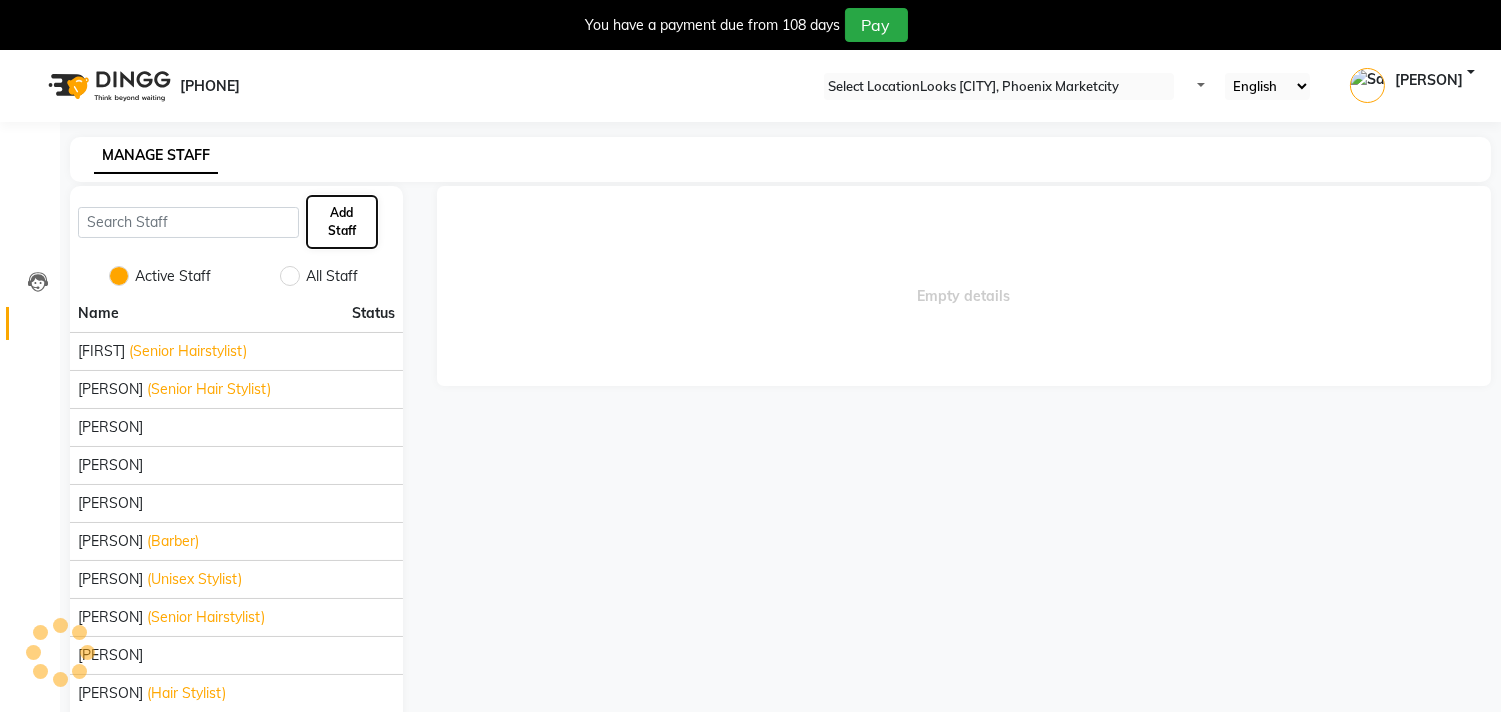 click on "Add Staff" at bounding box center [342, 222] 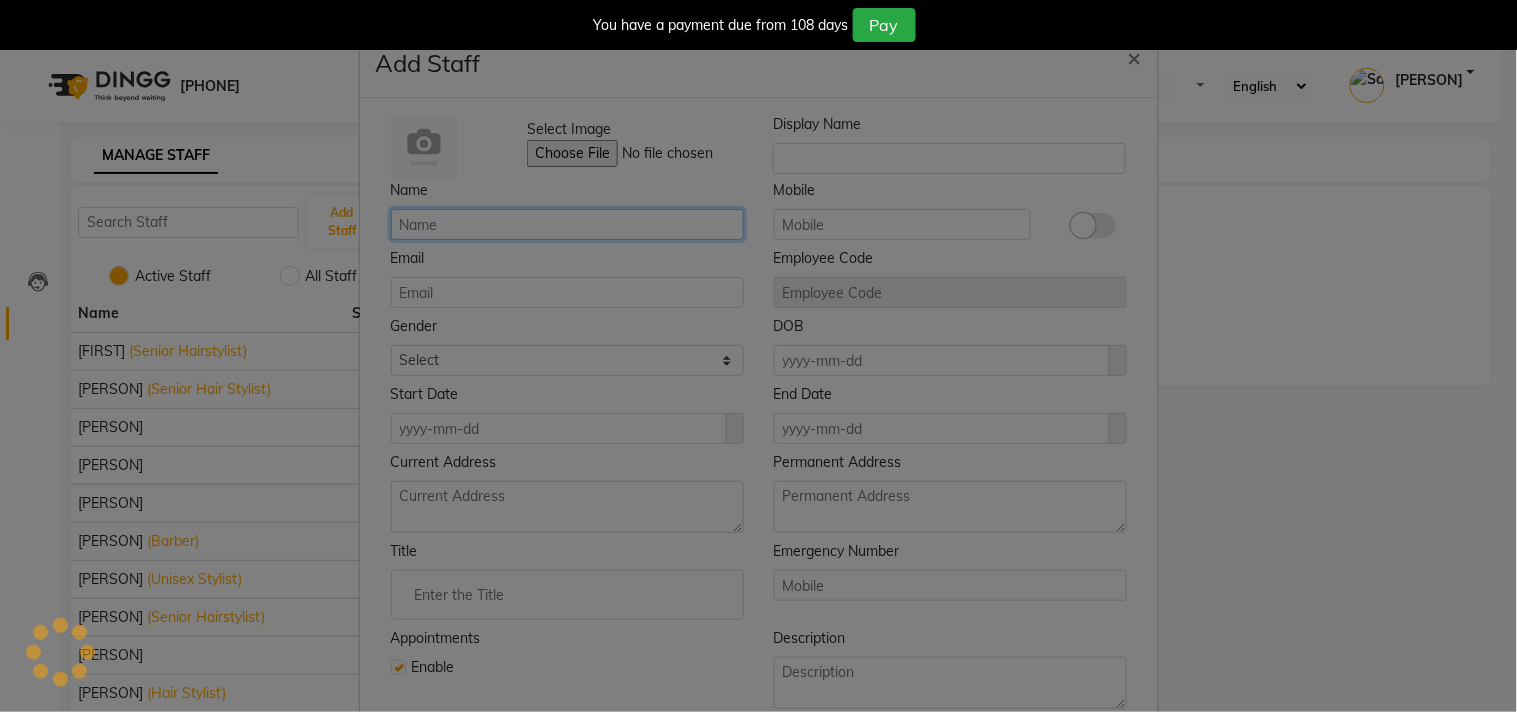 click at bounding box center (567, 224) 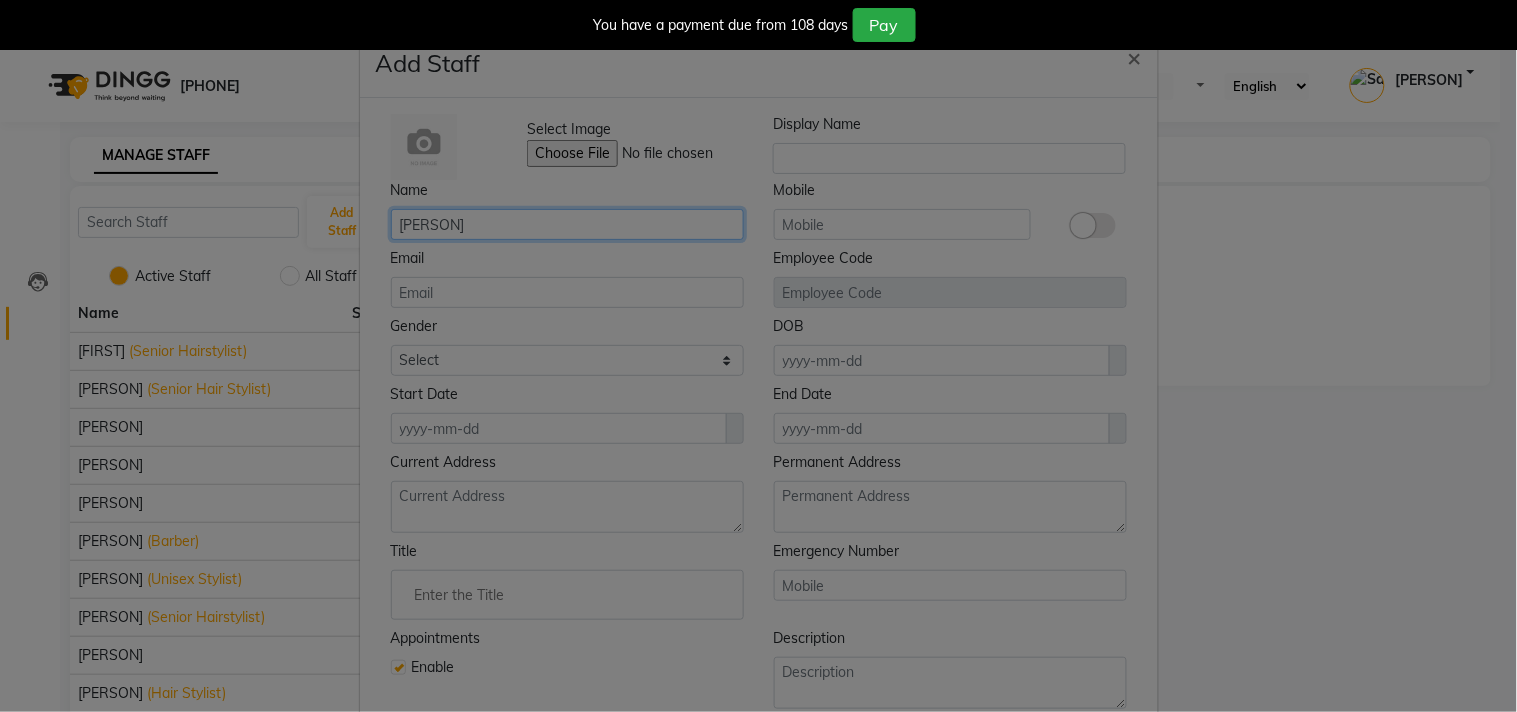 type on "Prasana" 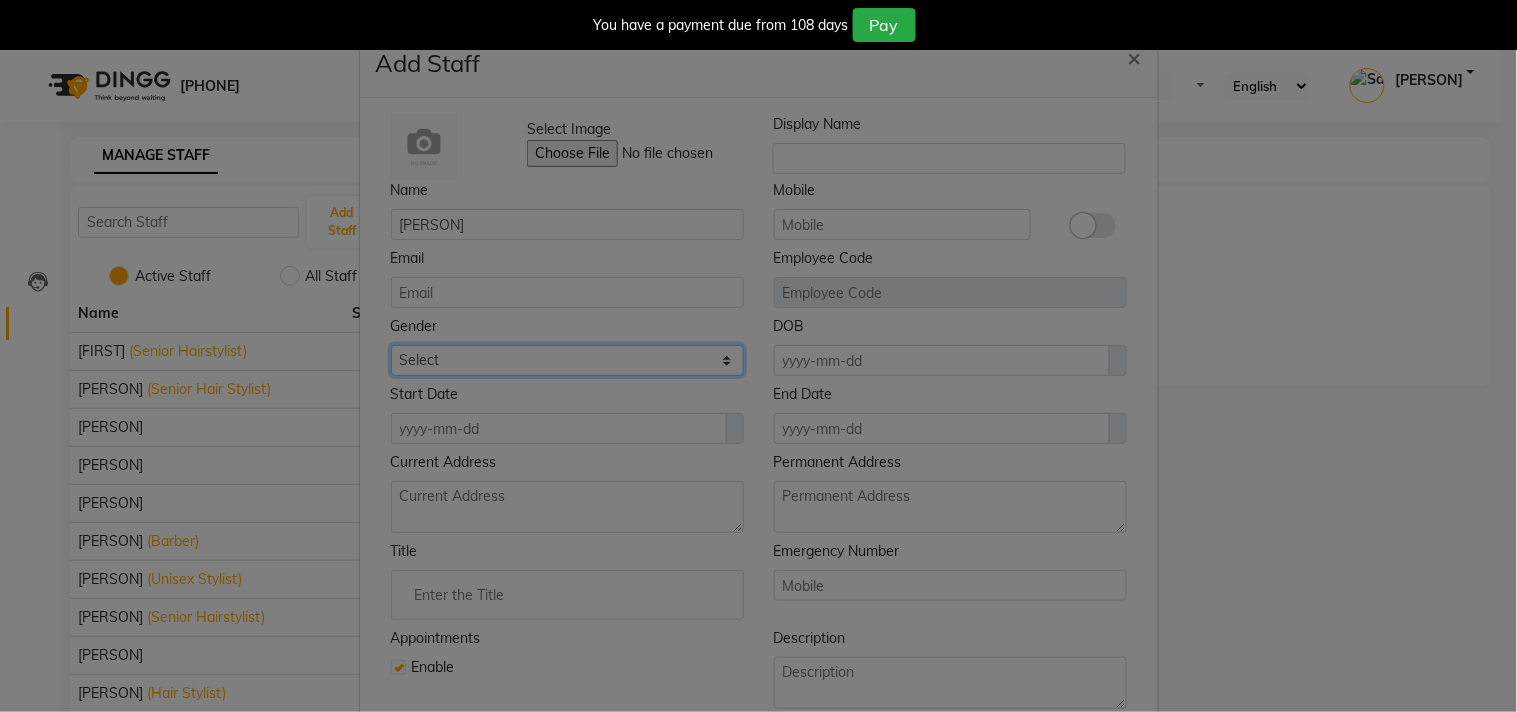 click on "Select Male Female Other Prefer Not To Say" at bounding box center [567, 360] 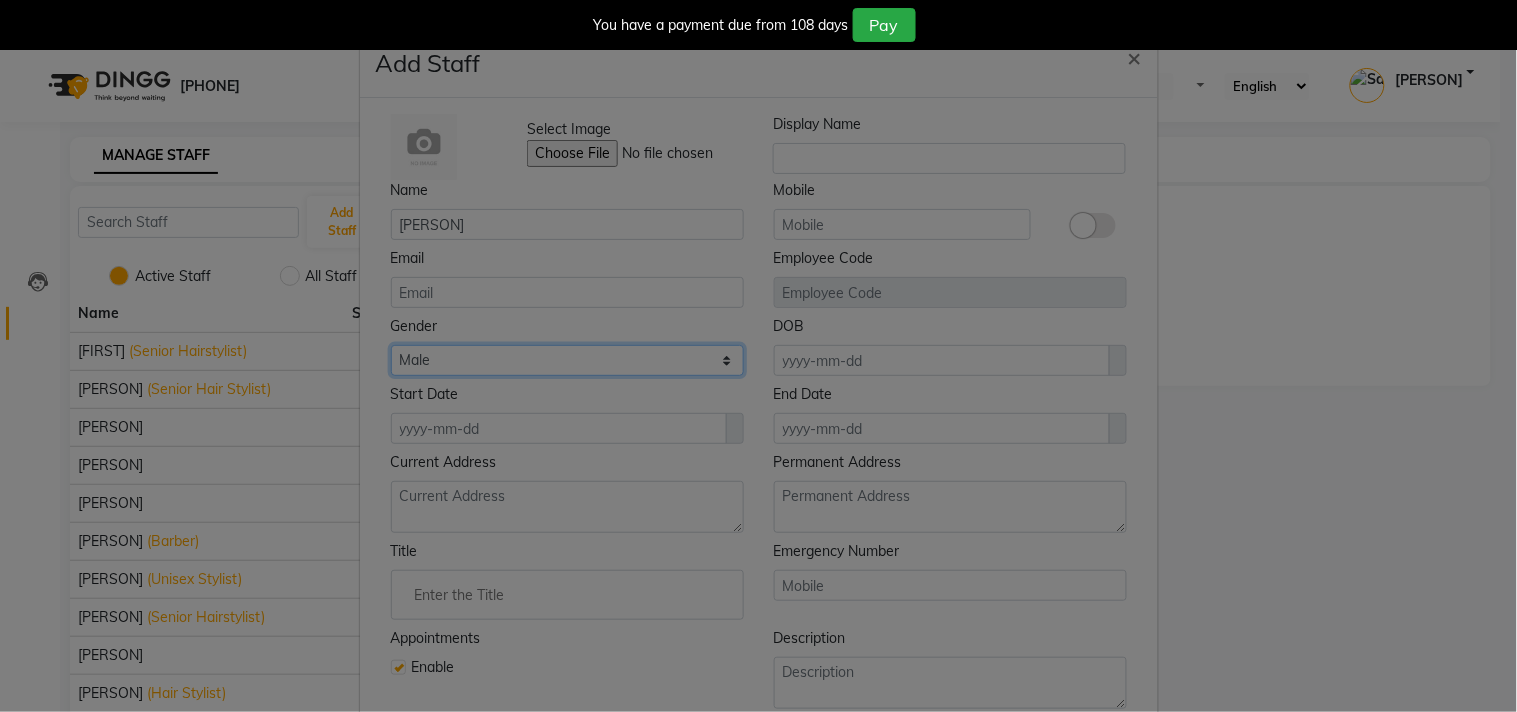 click on "Select Male Female Other Prefer Not To Say" at bounding box center [567, 360] 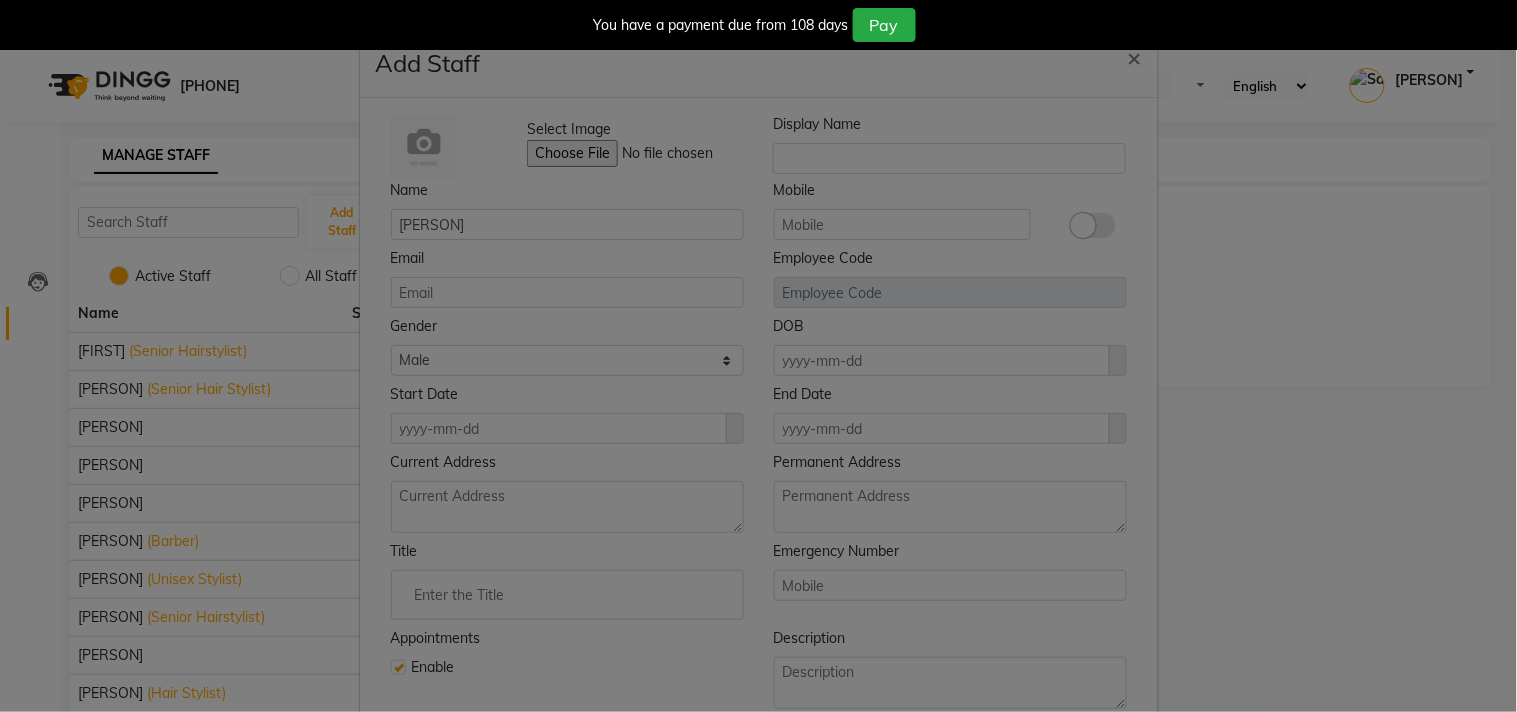 click at bounding box center (1118, 361) 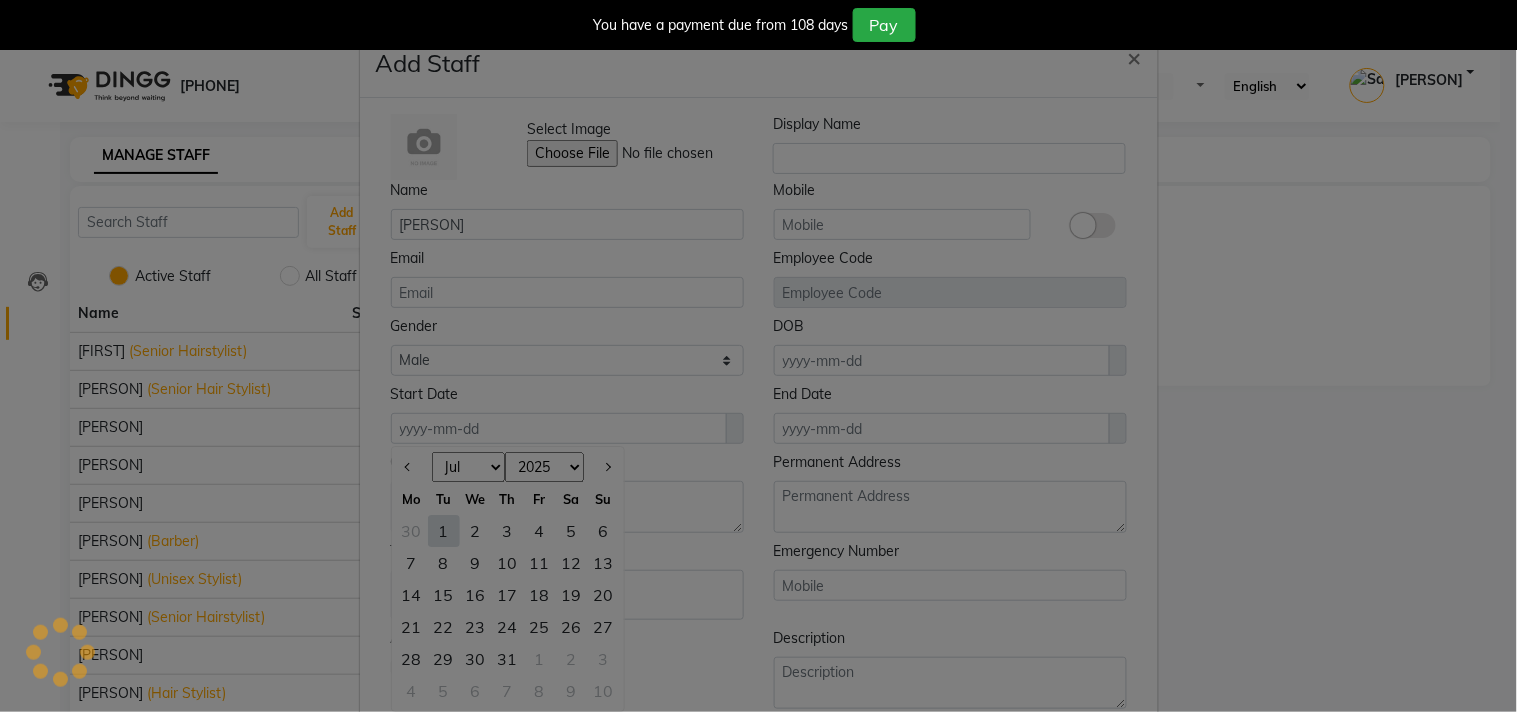 click on "[NUMBER]" at bounding box center [444, 531] 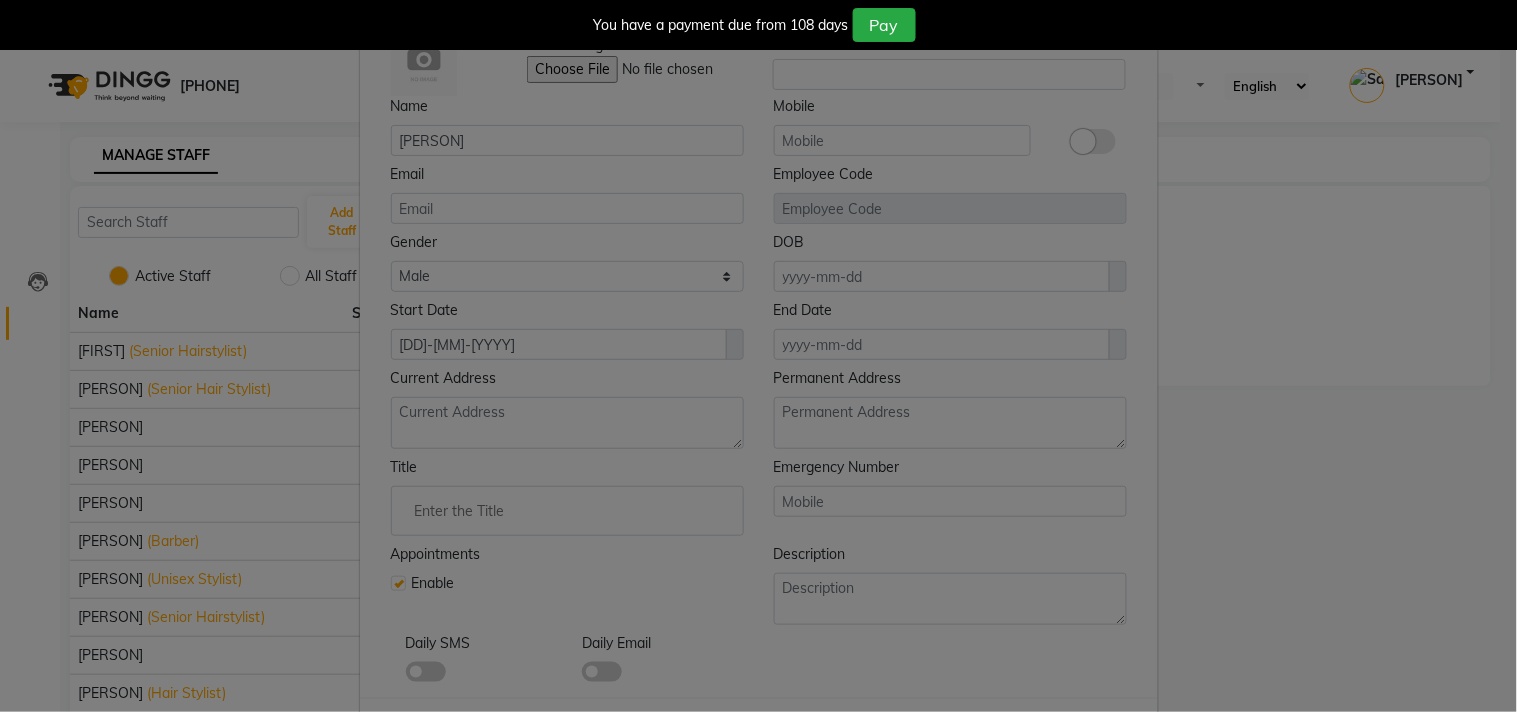scroll, scrollTop: 172, scrollLeft: 0, axis: vertical 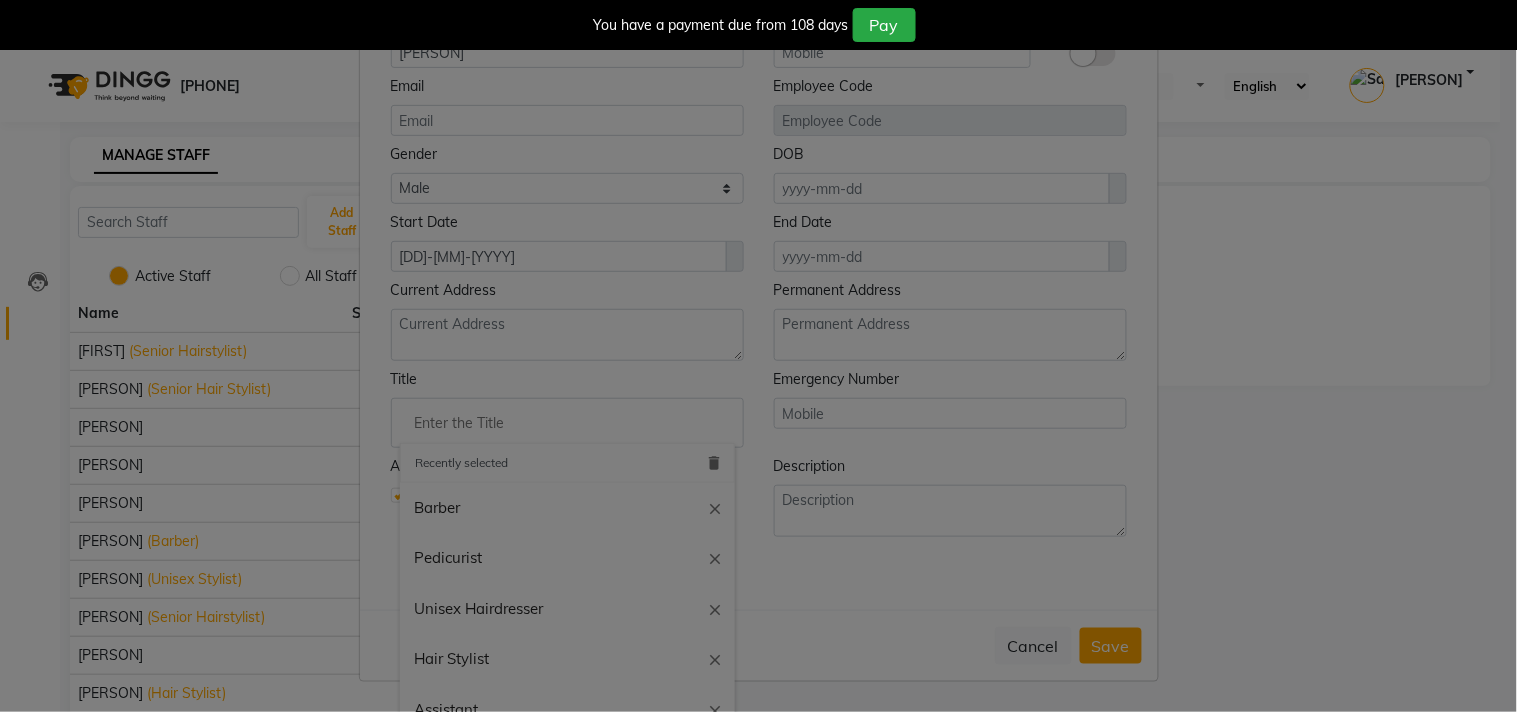 click at bounding box center (567, 423) 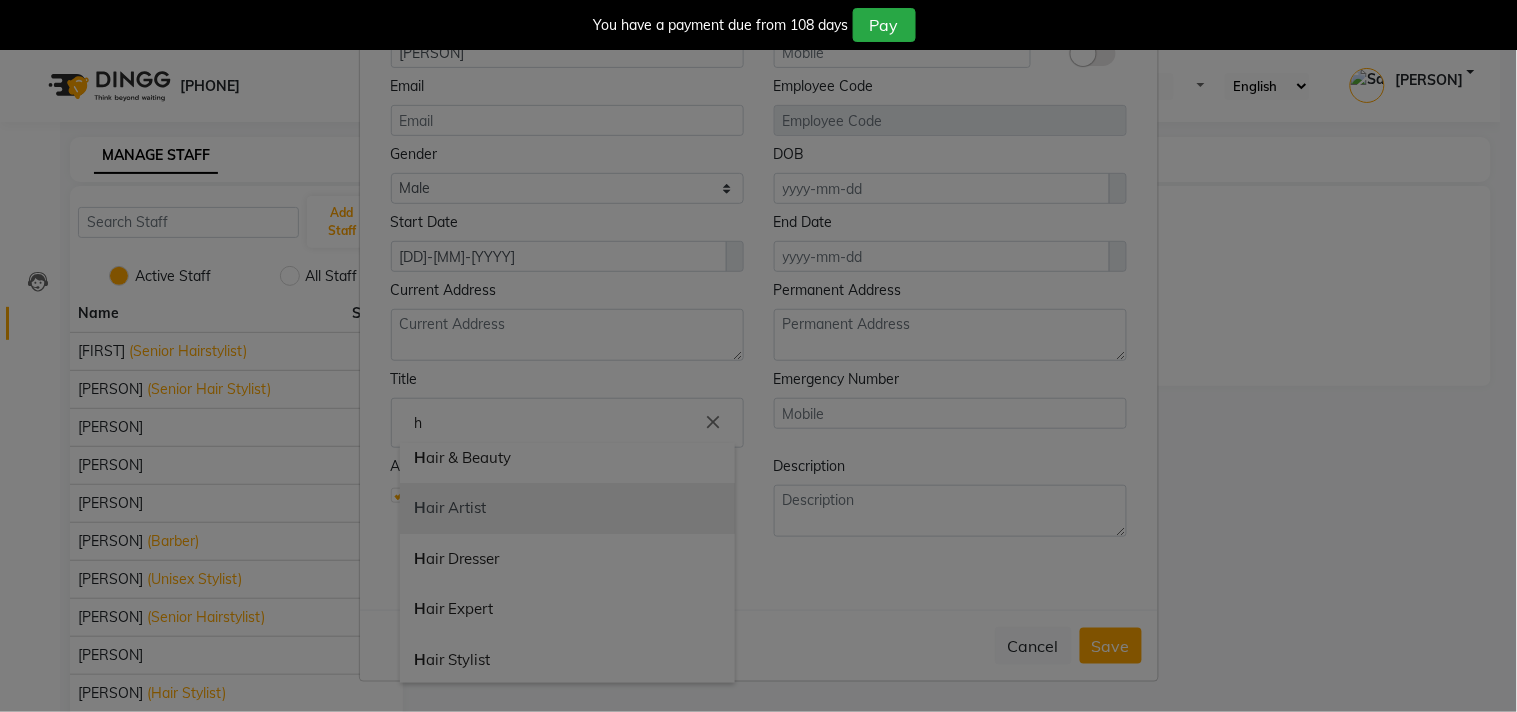 scroll, scrollTop: 111, scrollLeft: 0, axis: vertical 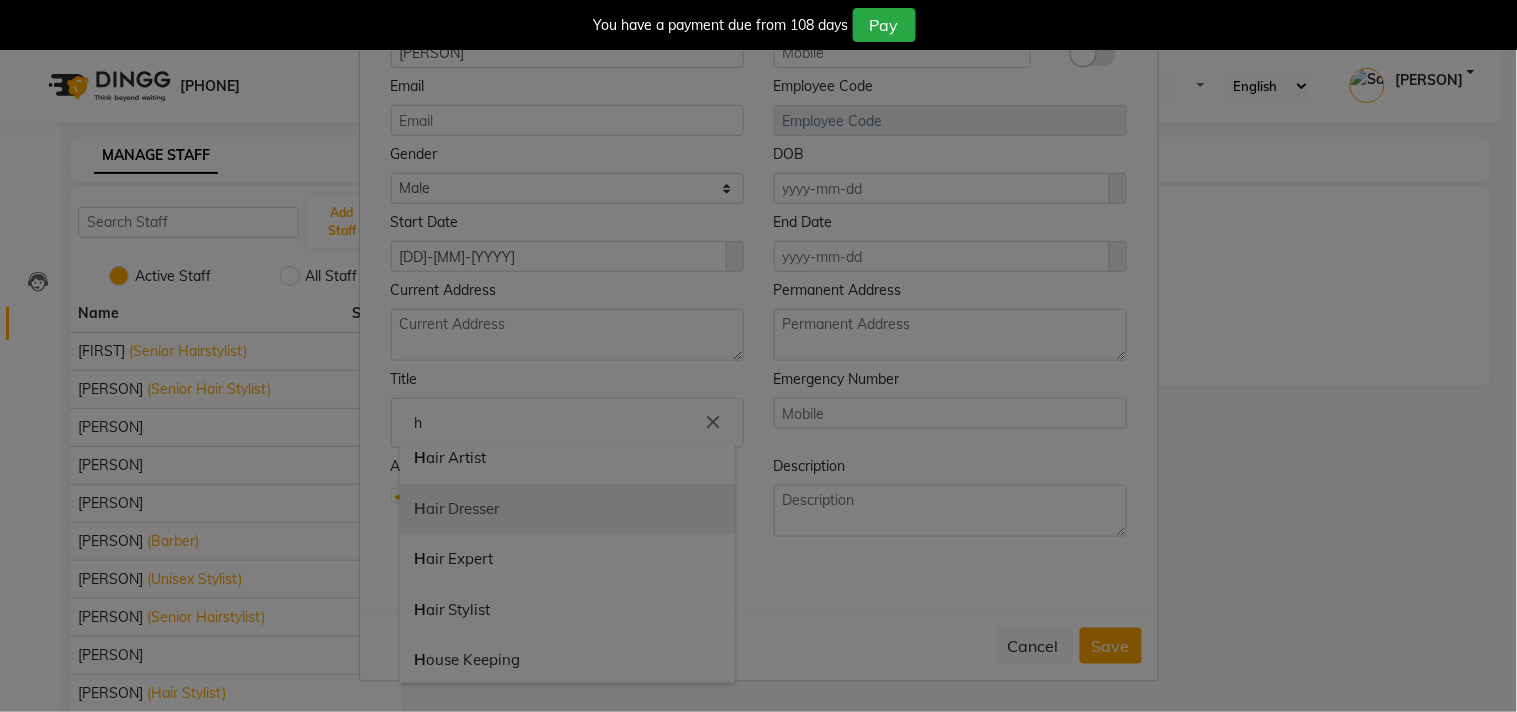 type on "h" 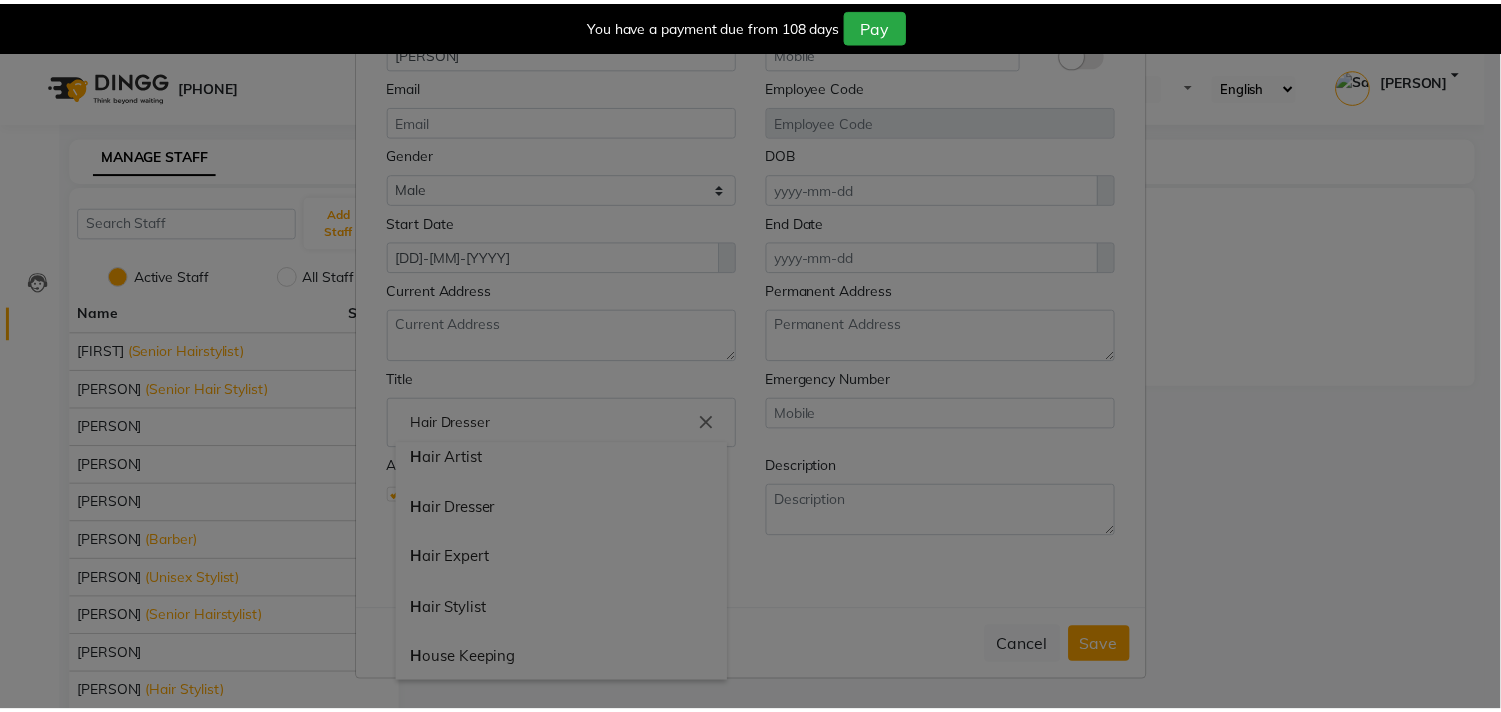 scroll, scrollTop: 0, scrollLeft: 0, axis: both 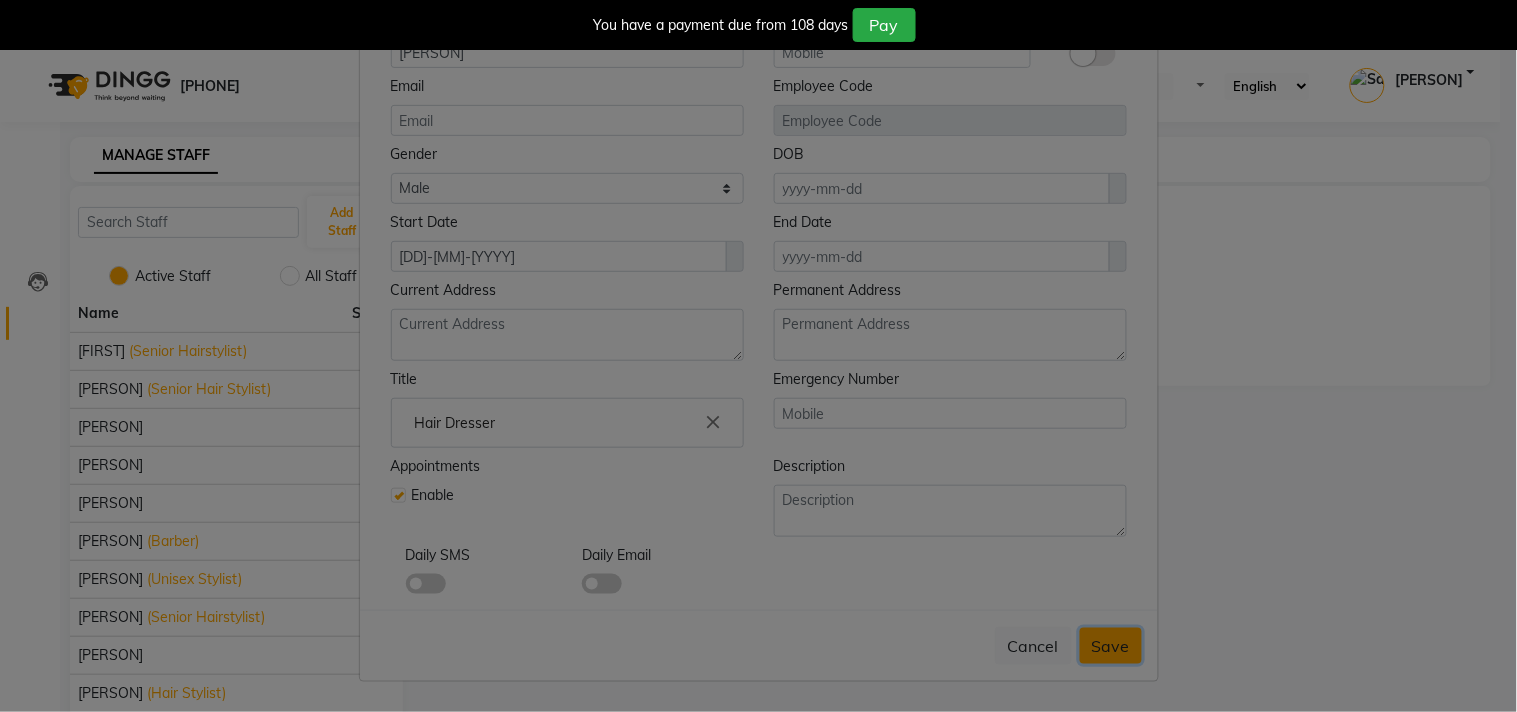 click on "Save" at bounding box center [1111, 646] 